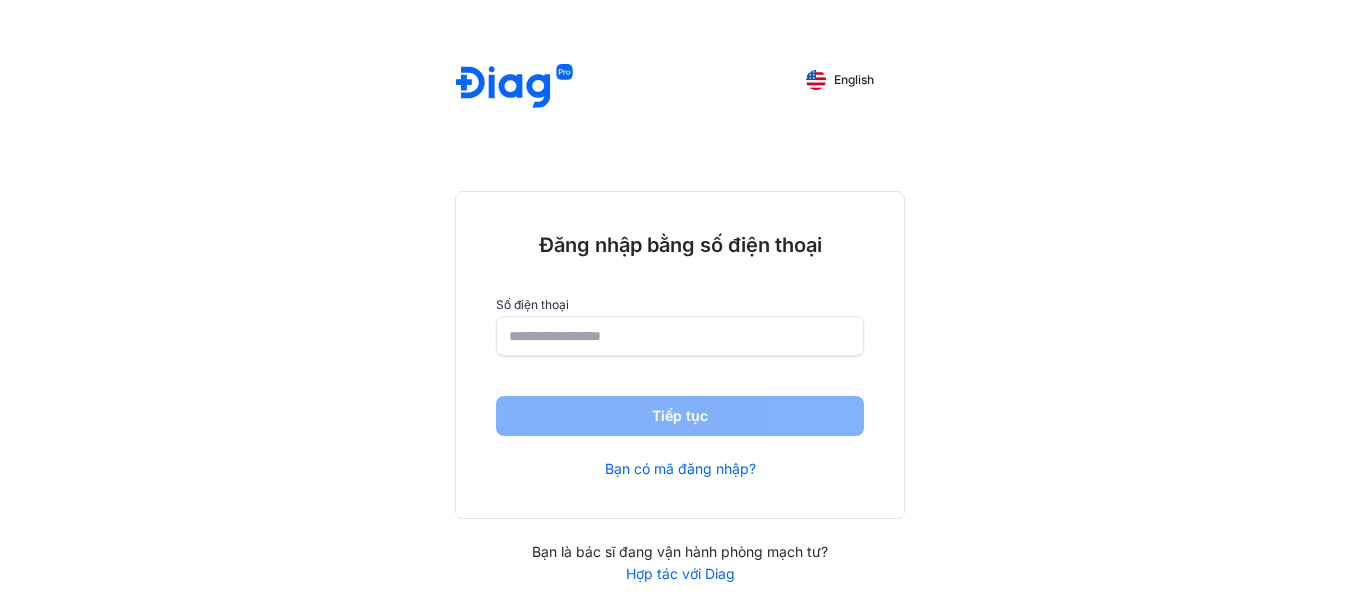 scroll, scrollTop: 0, scrollLeft: 0, axis: both 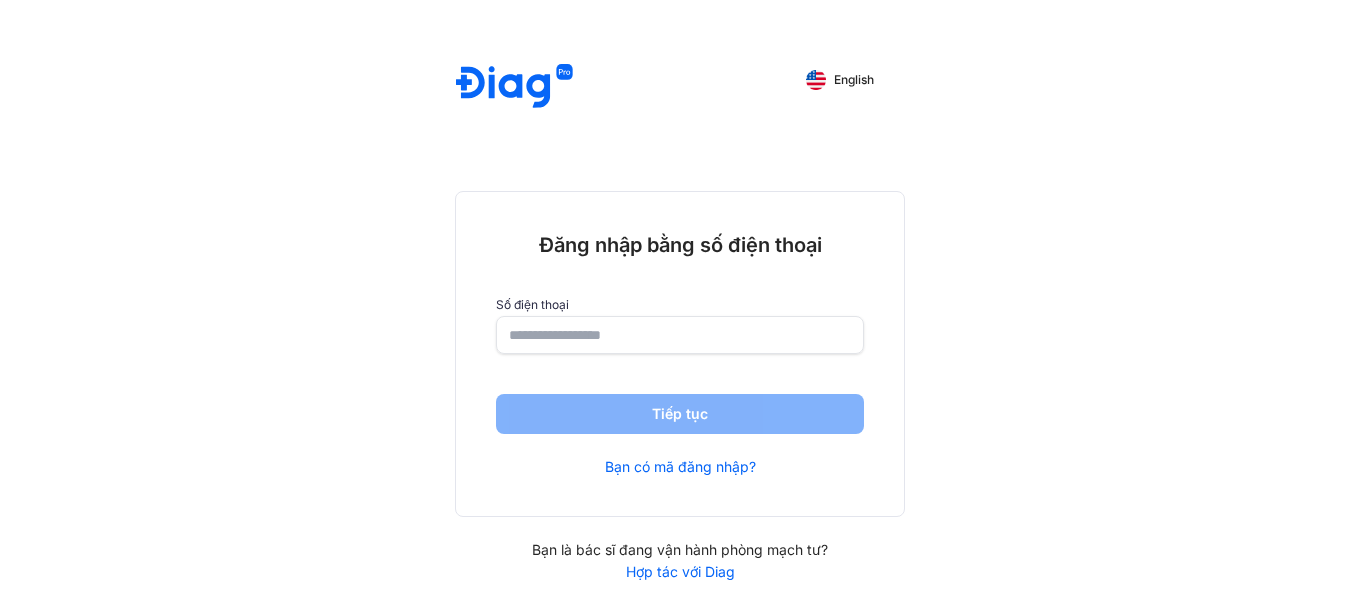 click 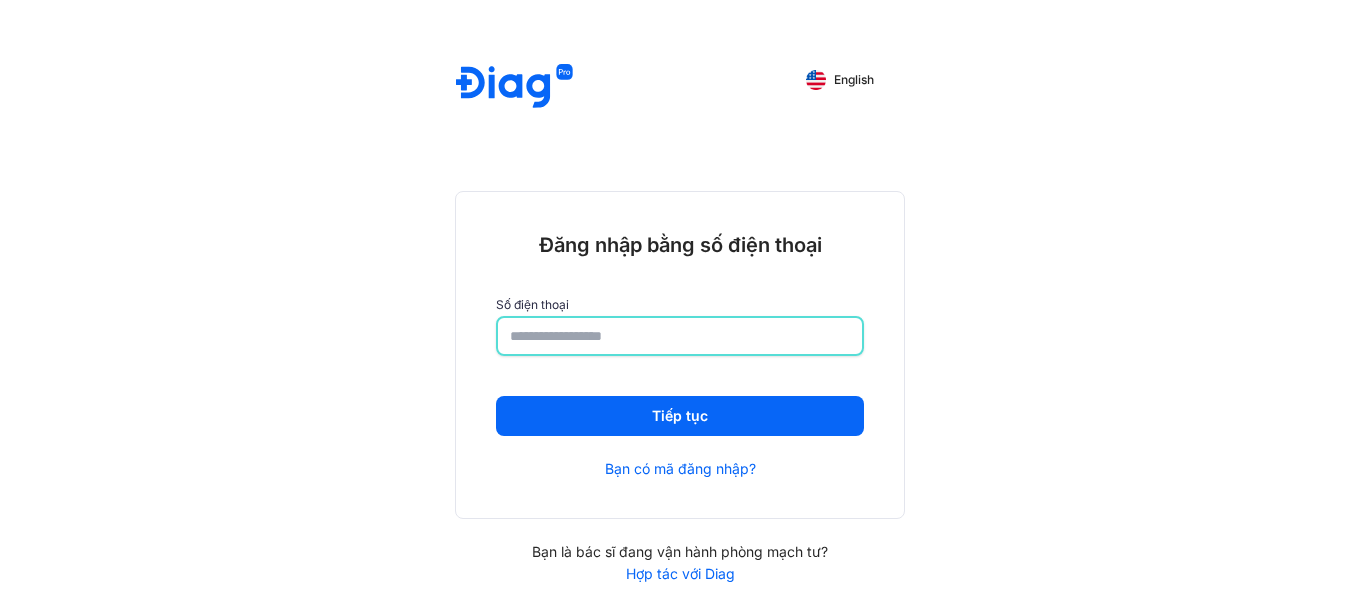 type on "**********" 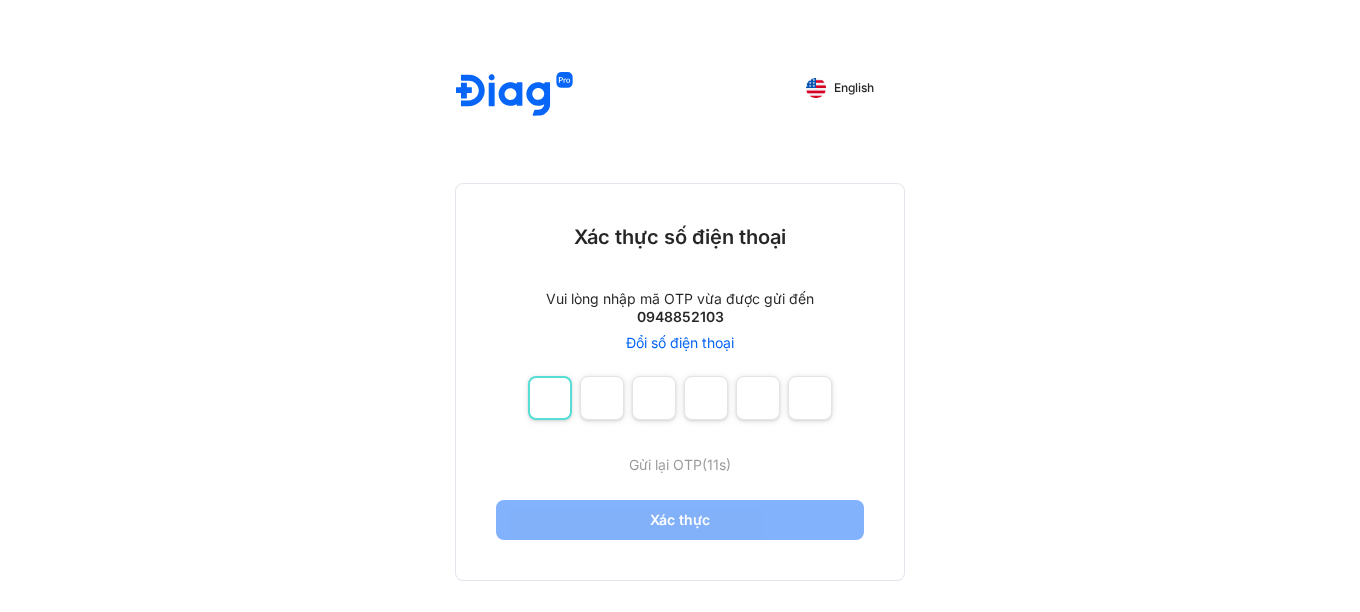 click at bounding box center (550, 398) 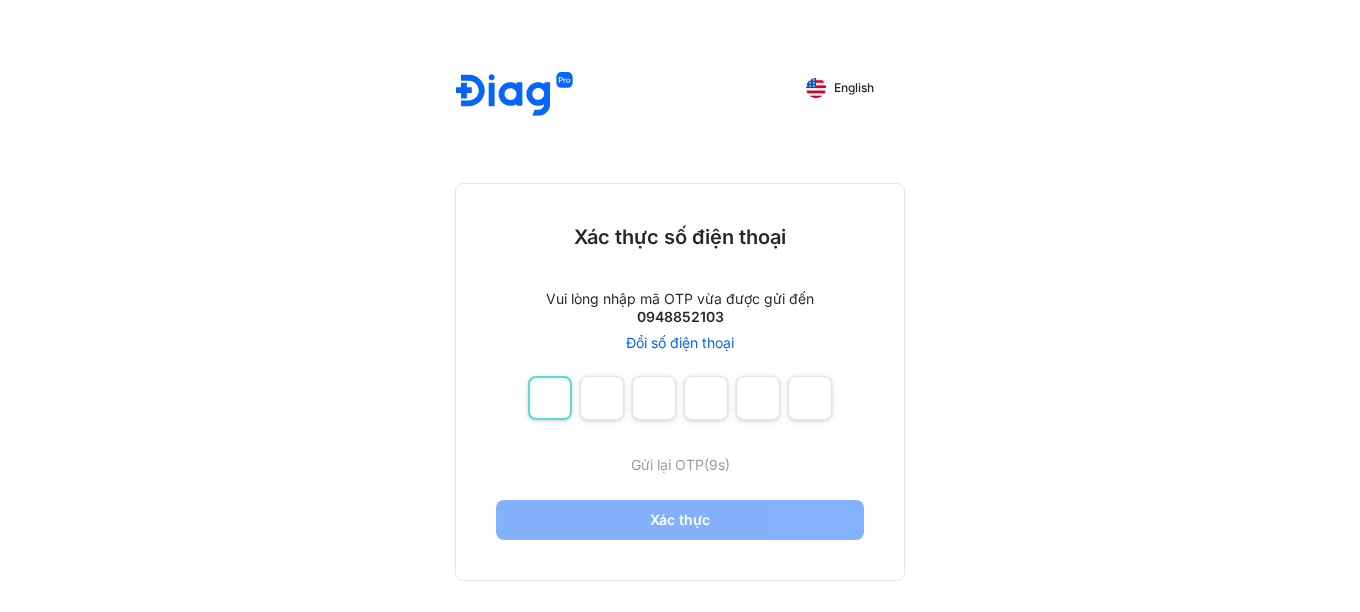 type on "*" 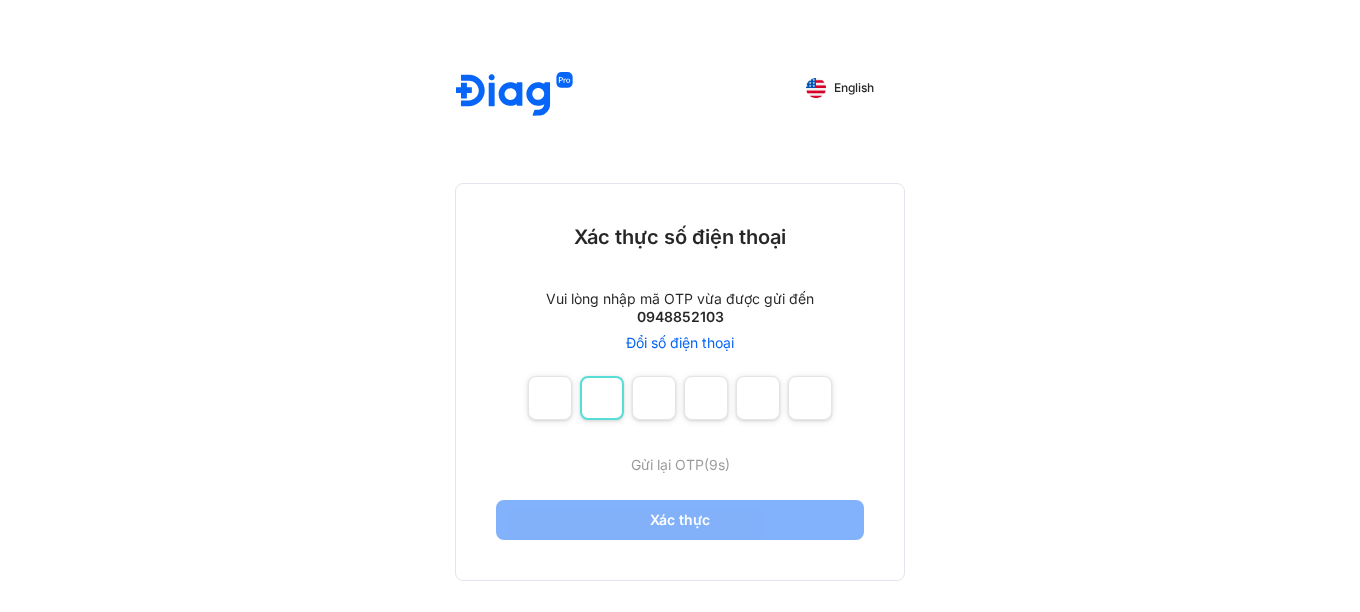 type on "*" 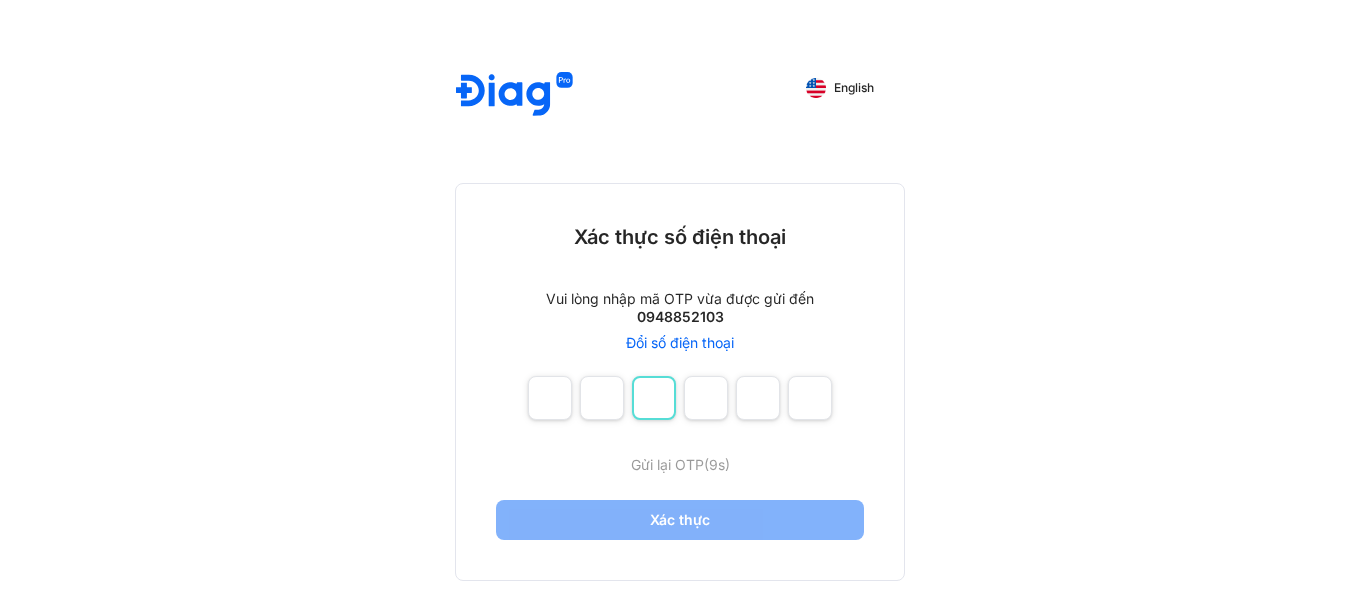 type on "*" 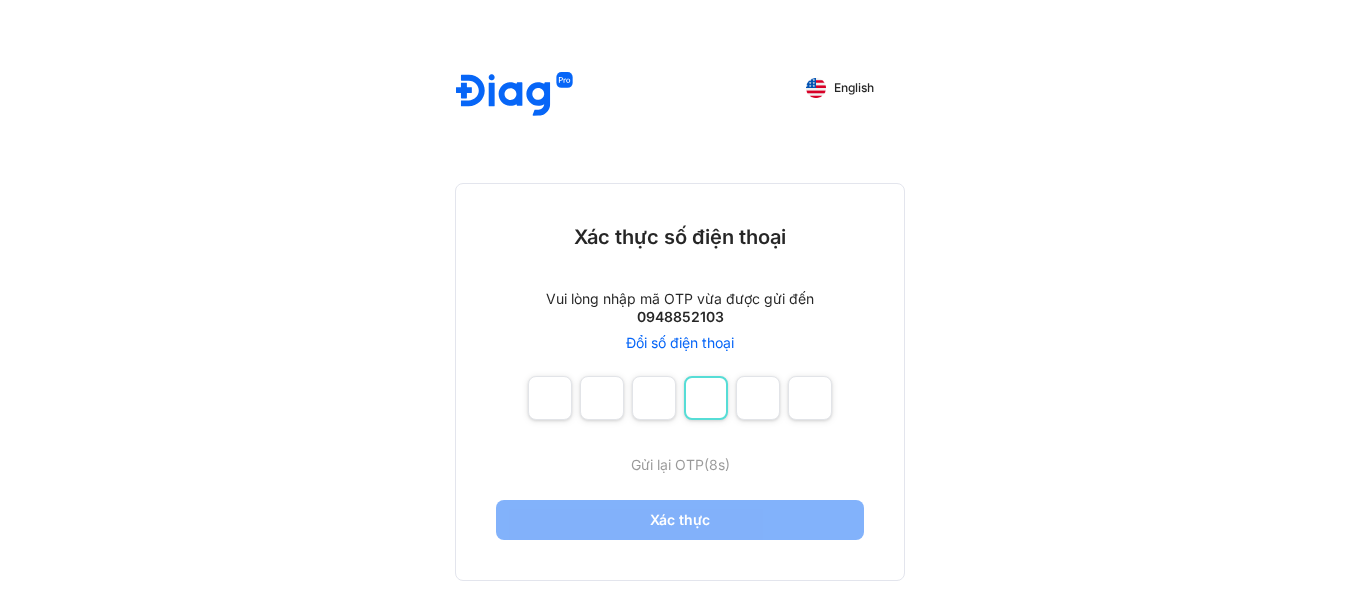 type on "*" 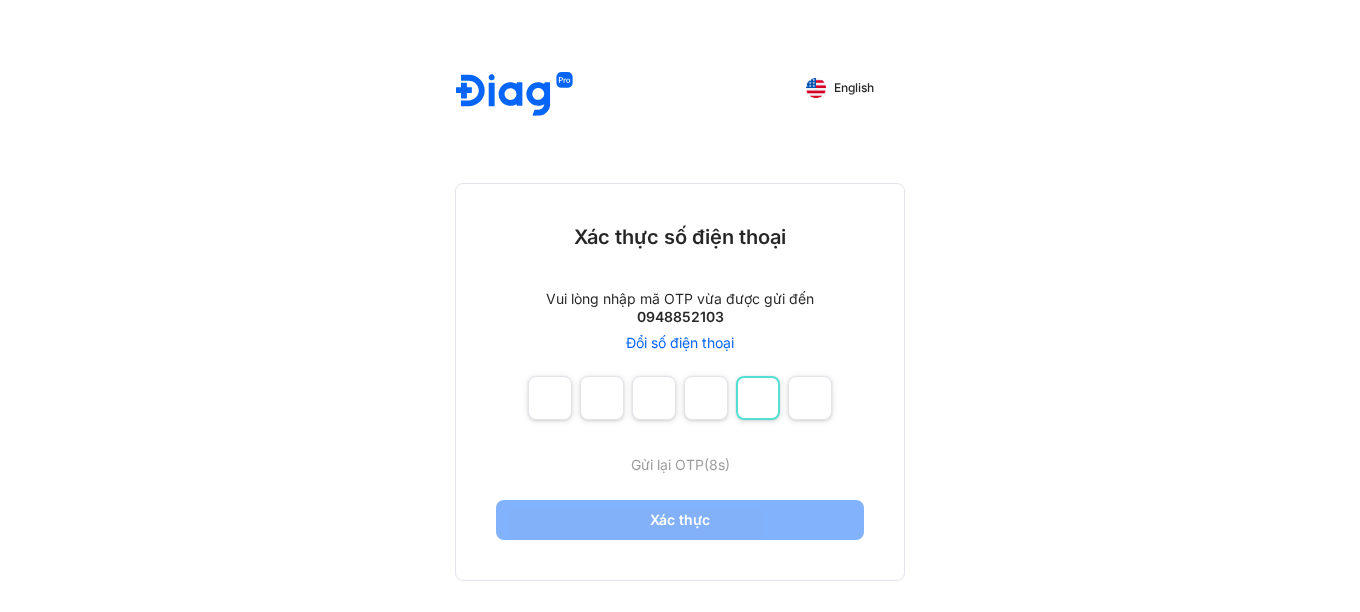 type on "*" 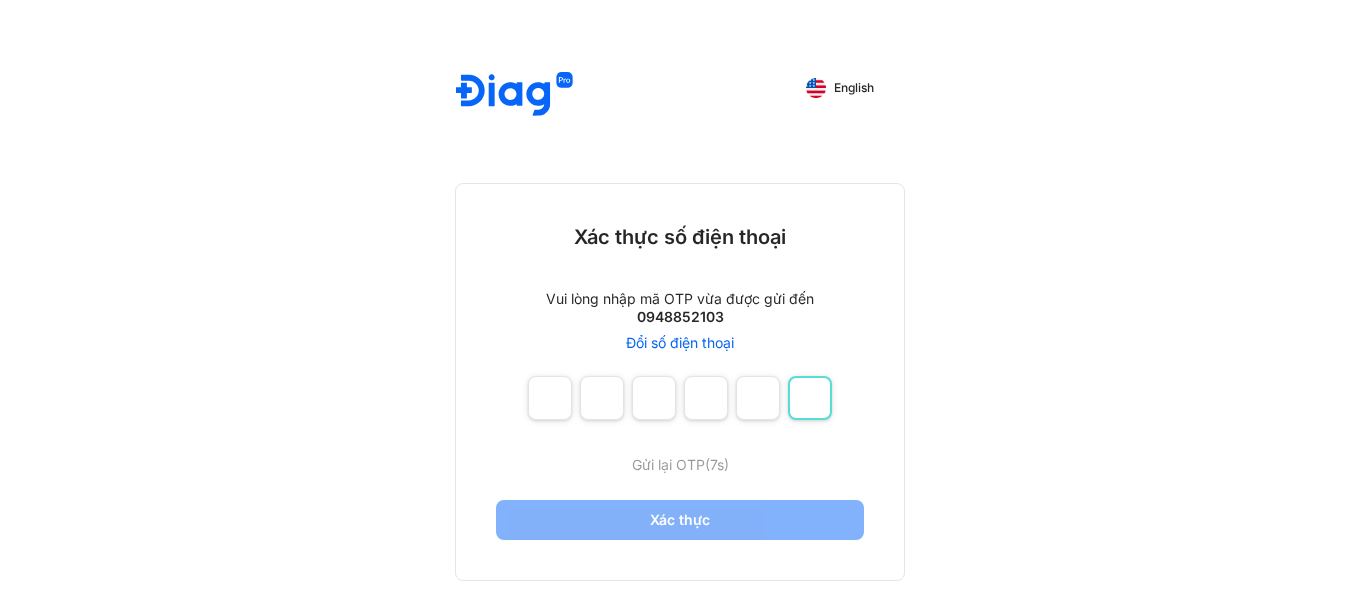 type on "*" 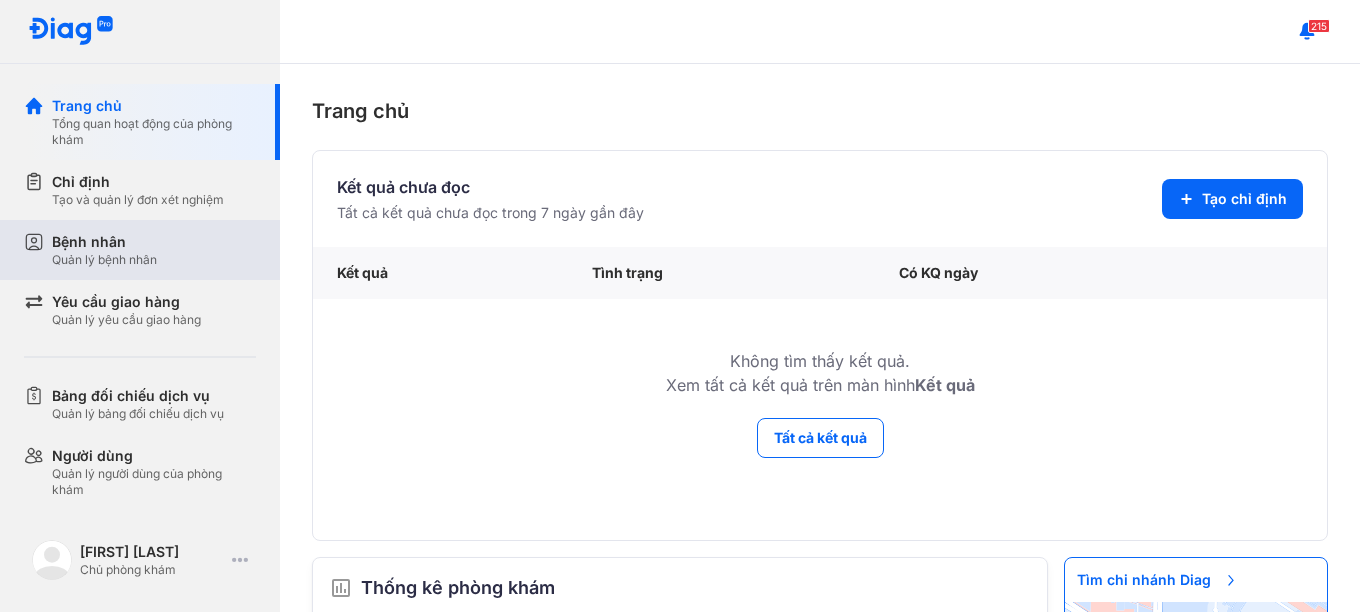 click on "Bệnh nhân" at bounding box center [104, 242] 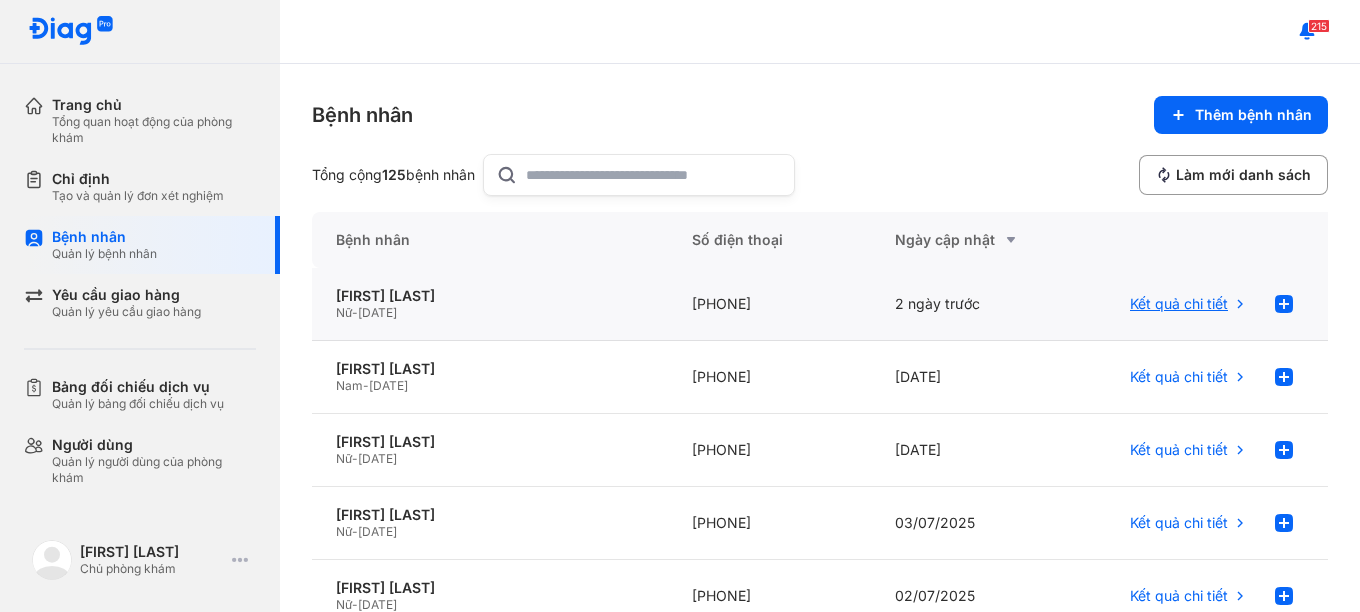 click on "Kết quả chi tiết" at bounding box center (1189, 304) 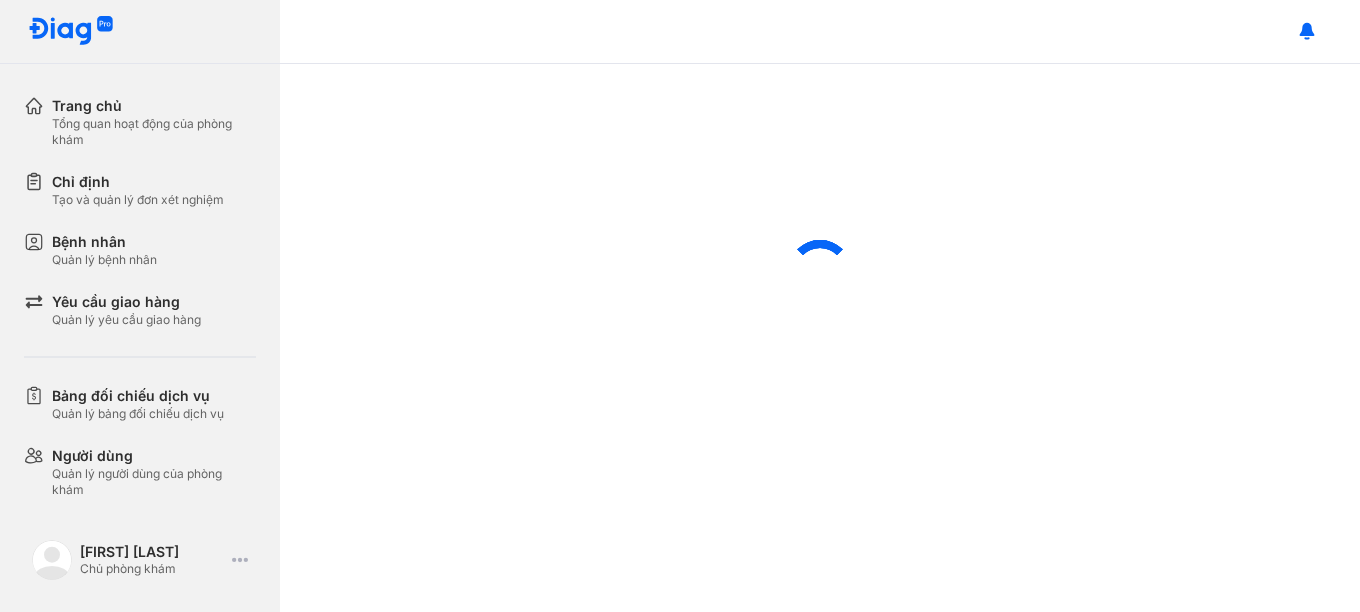 scroll, scrollTop: 0, scrollLeft: 0, axis: both 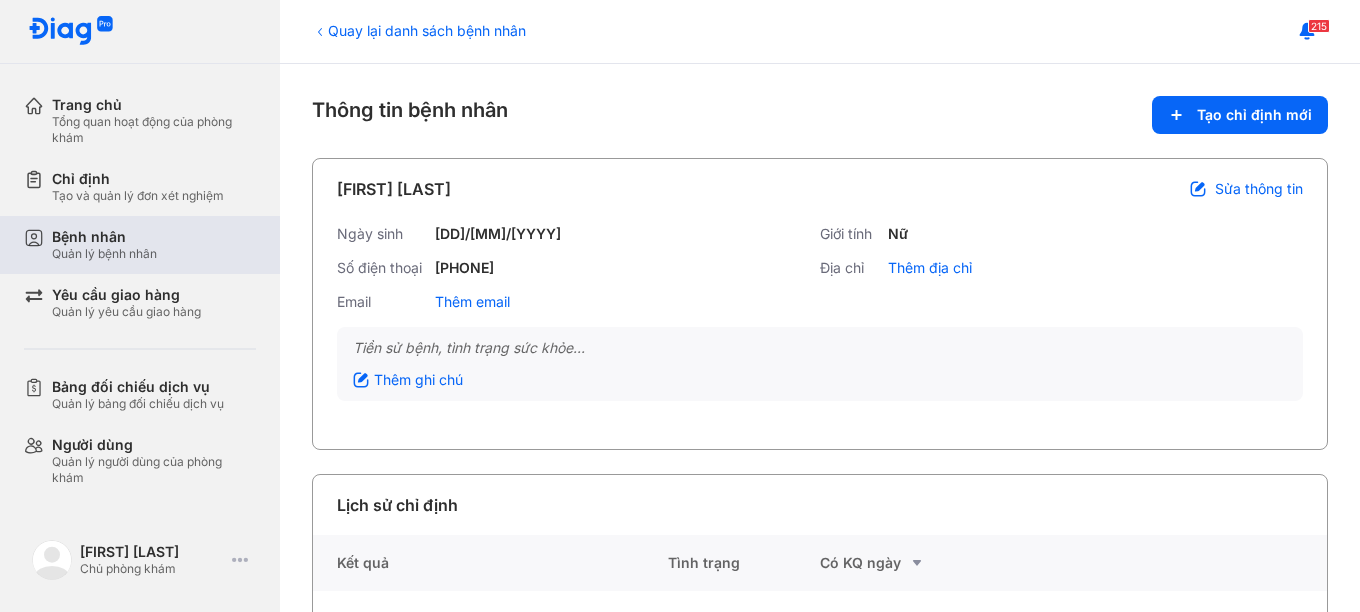 click on "Quản lý bệnh nhân" at bounding box center [104, 254] 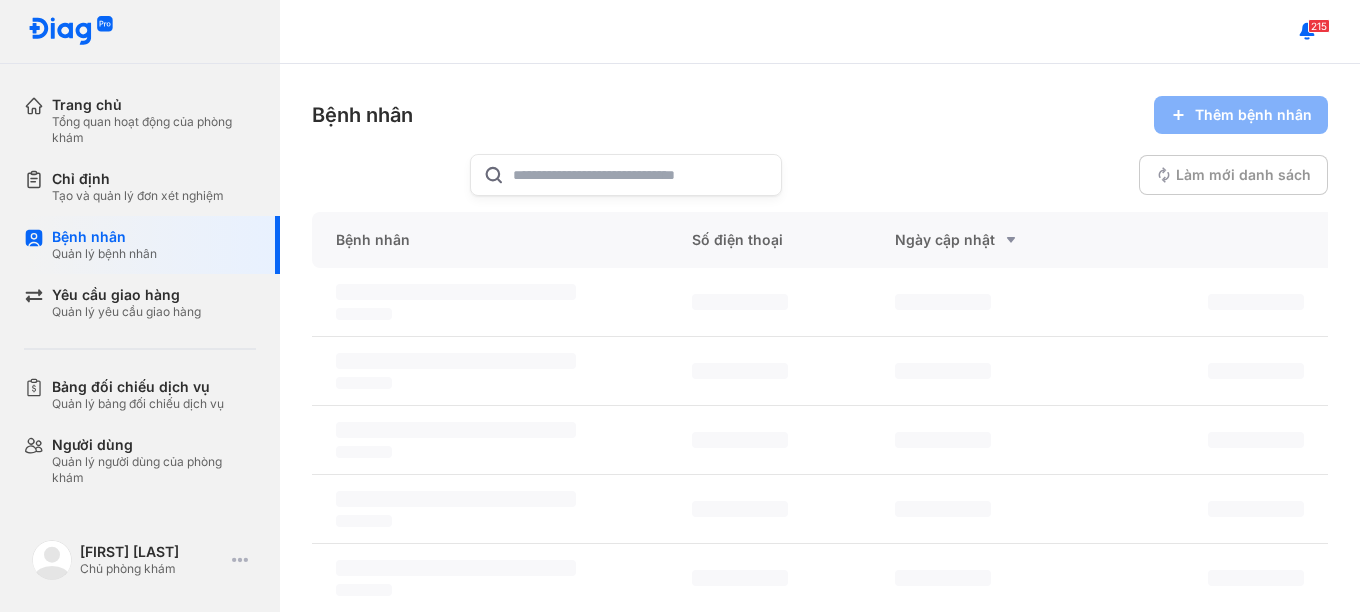 scroll, scrollTop: 0, scrollLeft: 0, axis: both 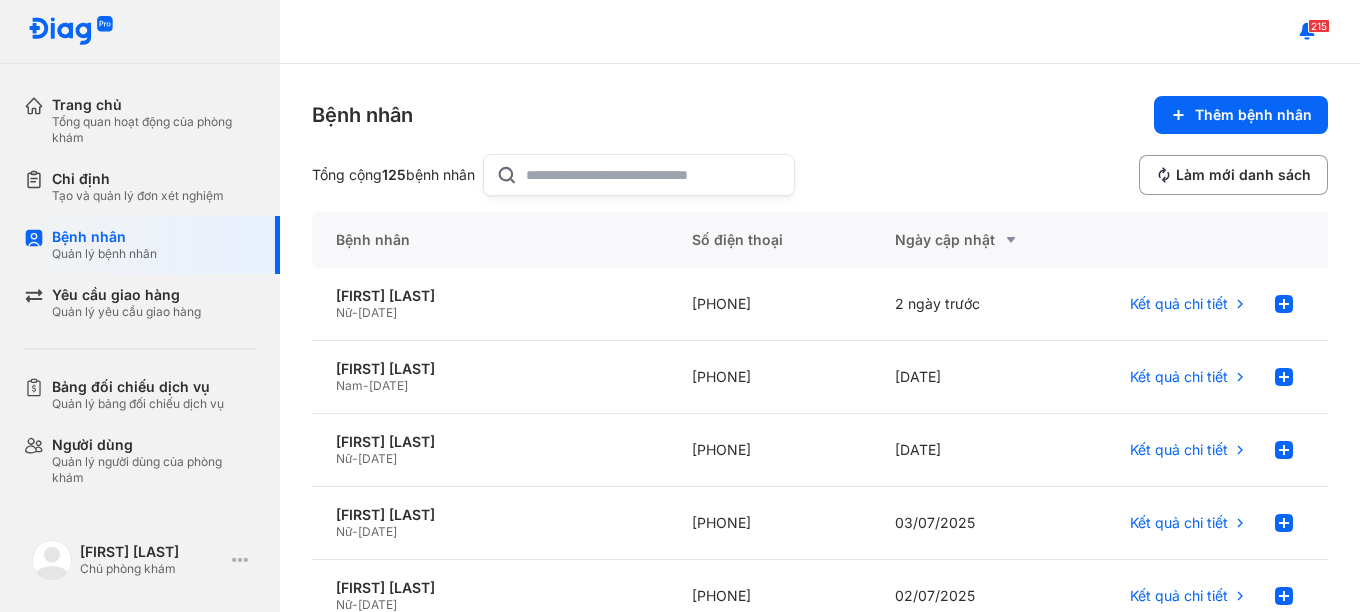 click 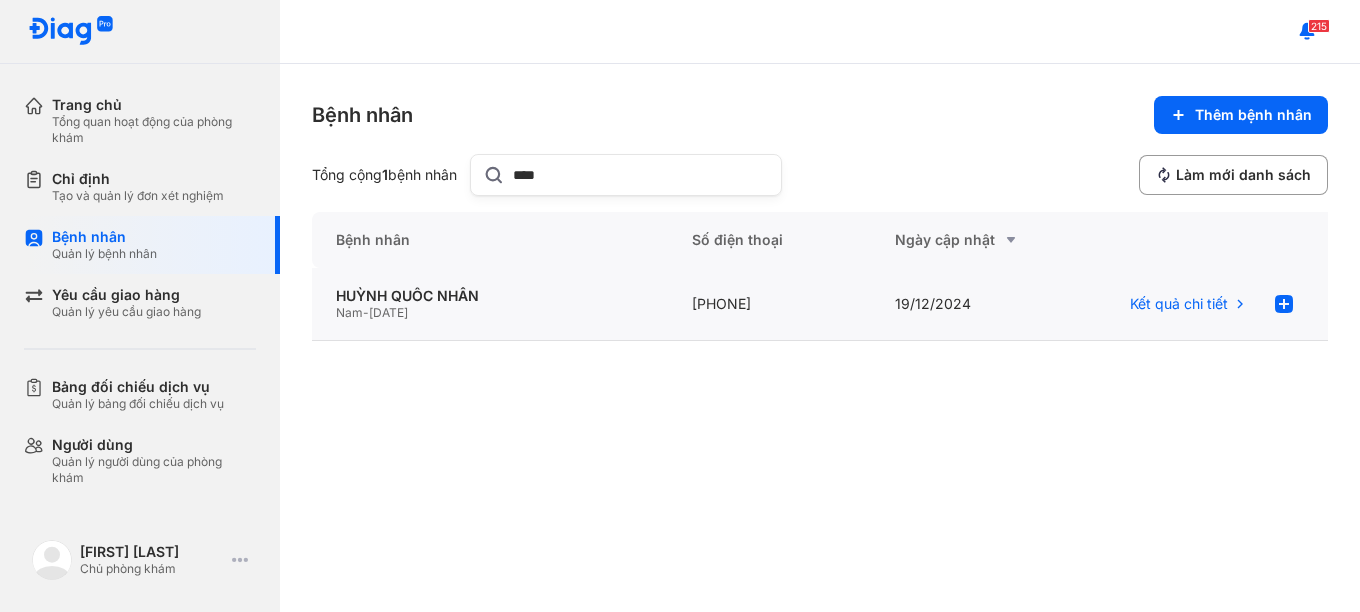 type on "****" 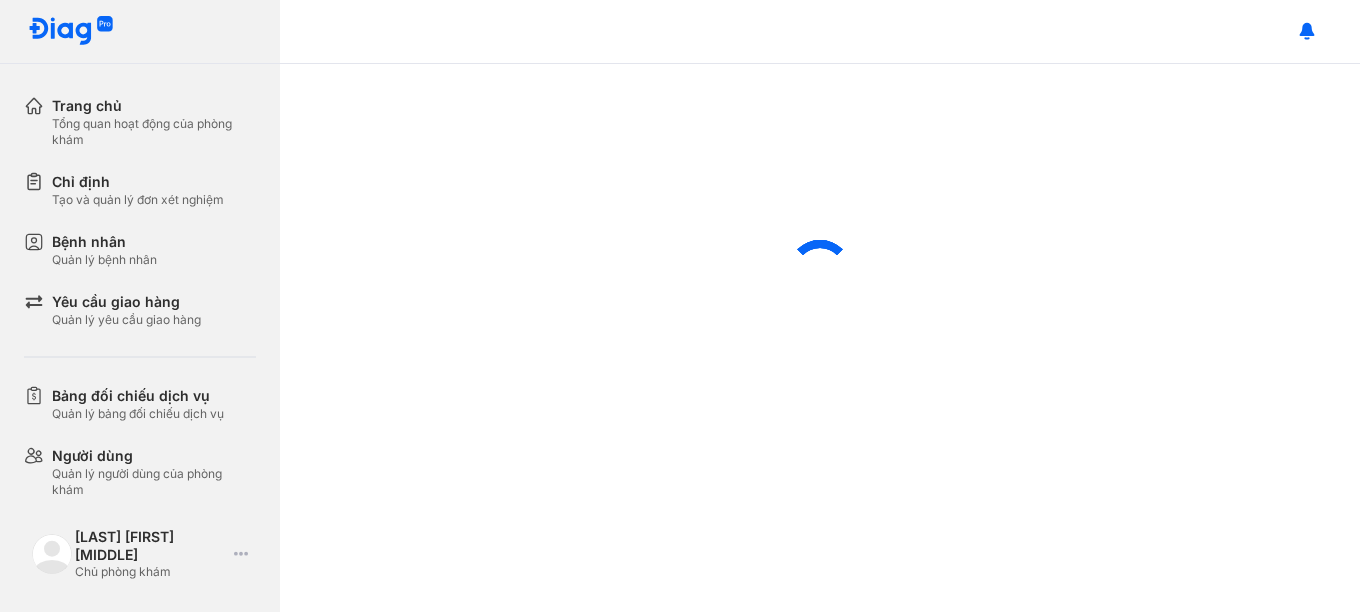 scroll, scrollTop: 0, scrollLeft: 0, axis: both 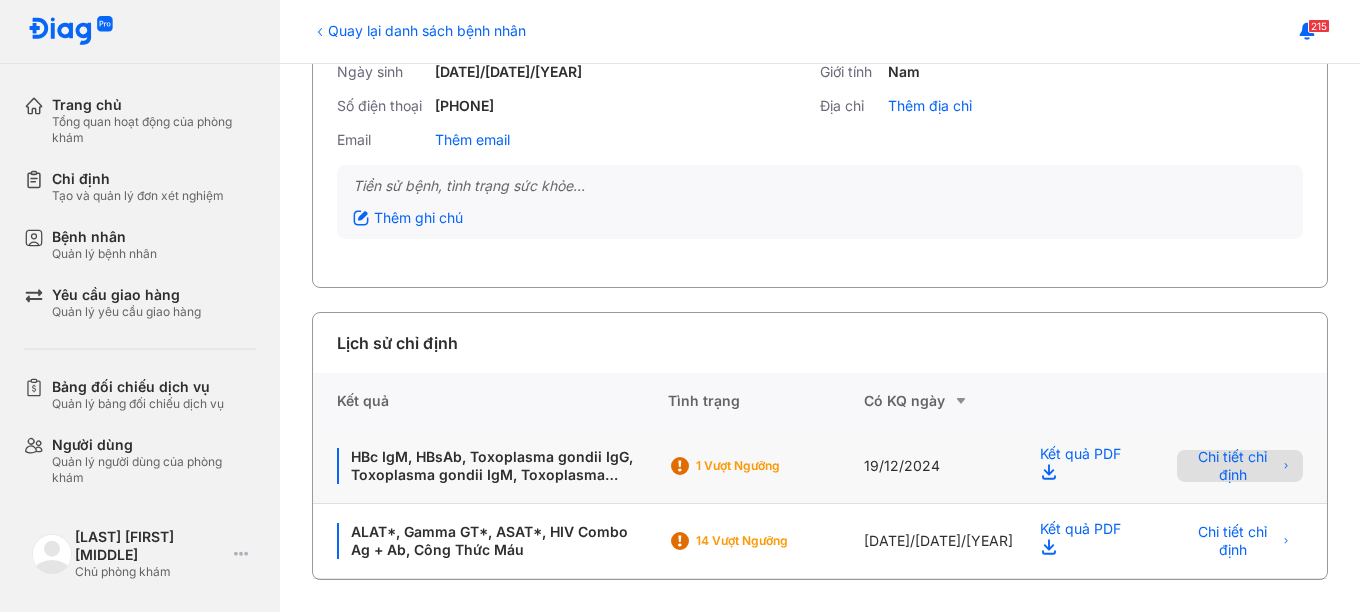 click on "Chi tiết chỉ định" 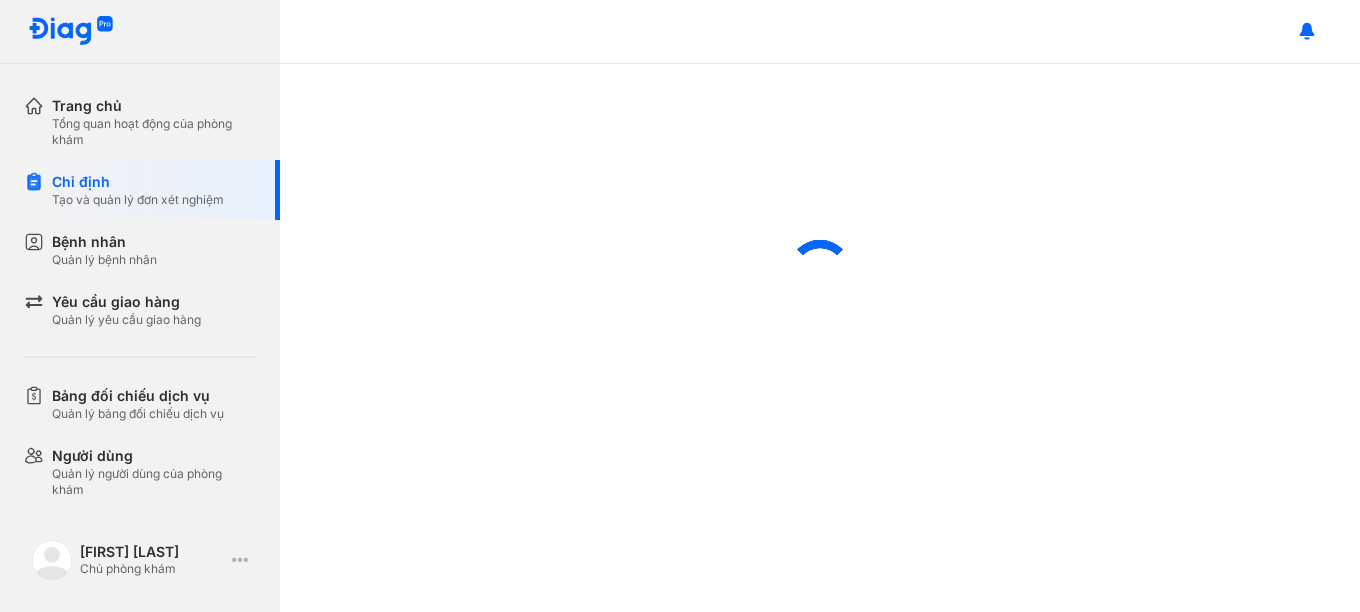 scroll, scrollTop: 0, scrollLeft: 0, axis: both 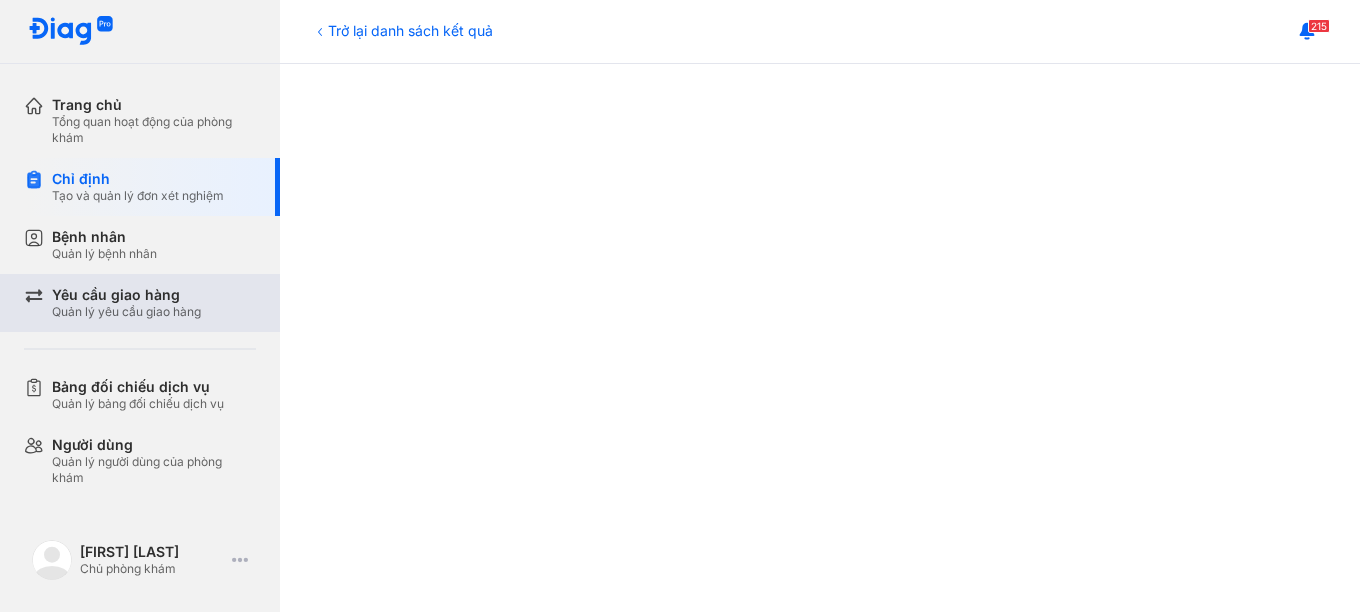 click on "Yêu cầu giao hàng Quản lý yêu cầu giao hàng" at bounding box center (152, 303) 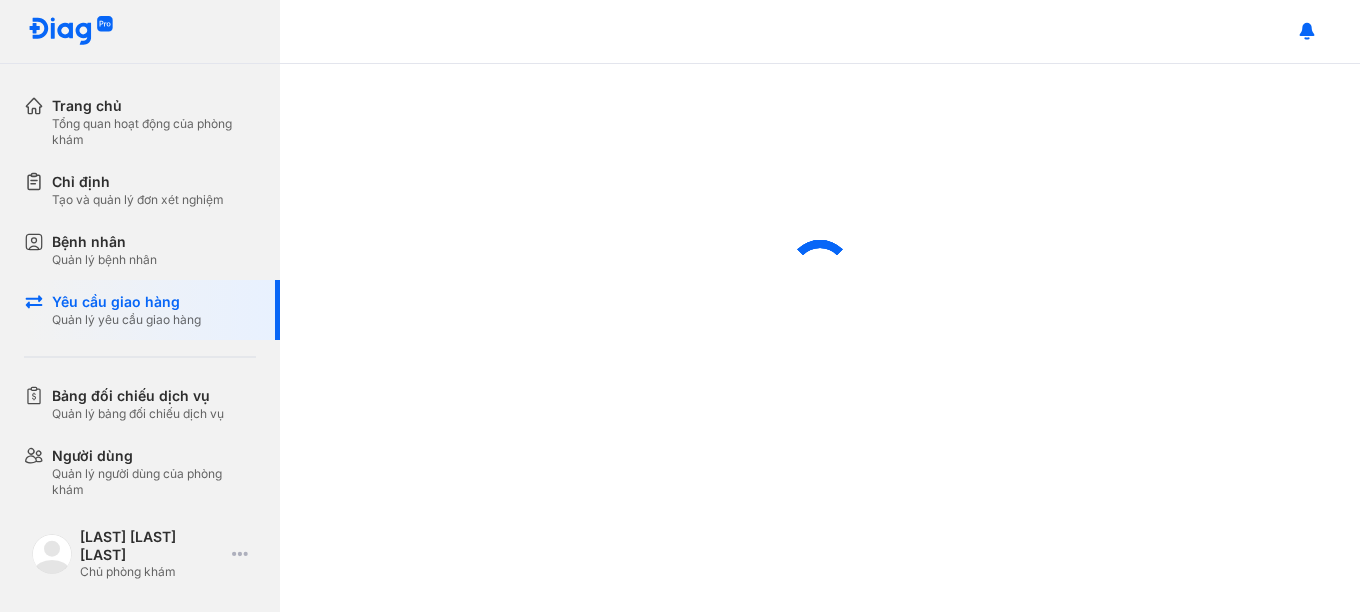scroll, scrollTop: 0, scrollLeft: 0, axis: both 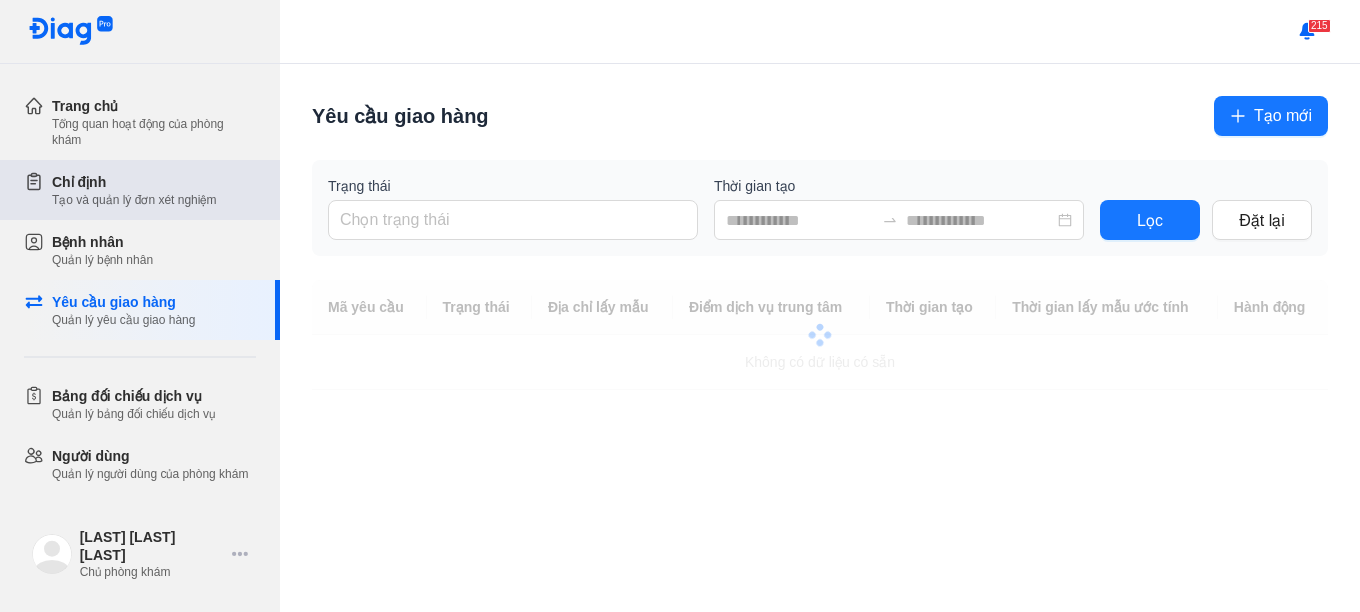 click on "Chỉ định Tạo và quản lý đơn xét nghiệm" at bounding box center [152, 190] 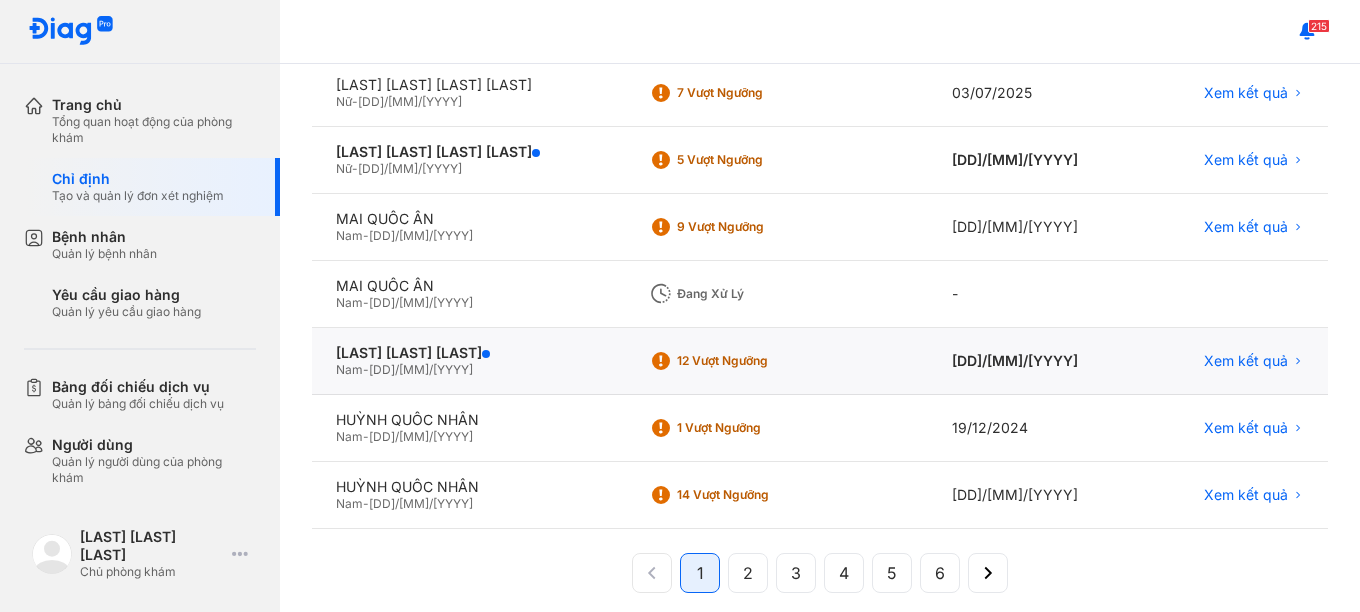 scroll, scrollTop: 498, scrollLeft: 0, axis: vertical 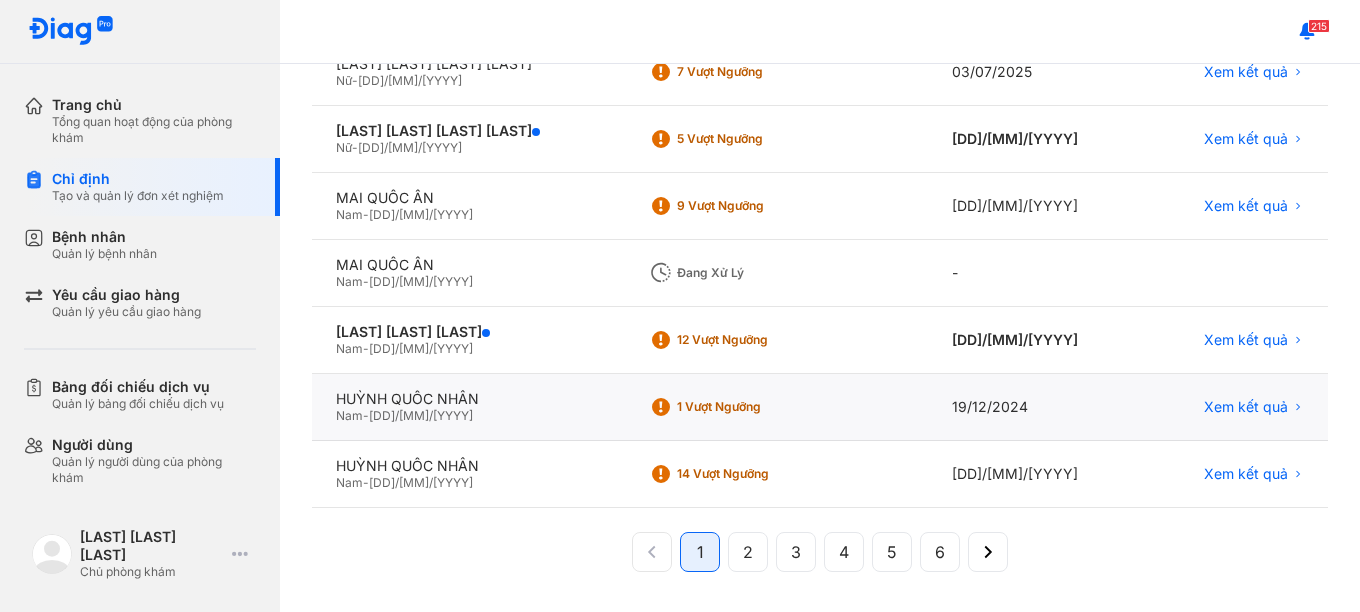 click on "[GENDER]  -  [DD]/[MM]/[YYYY]" 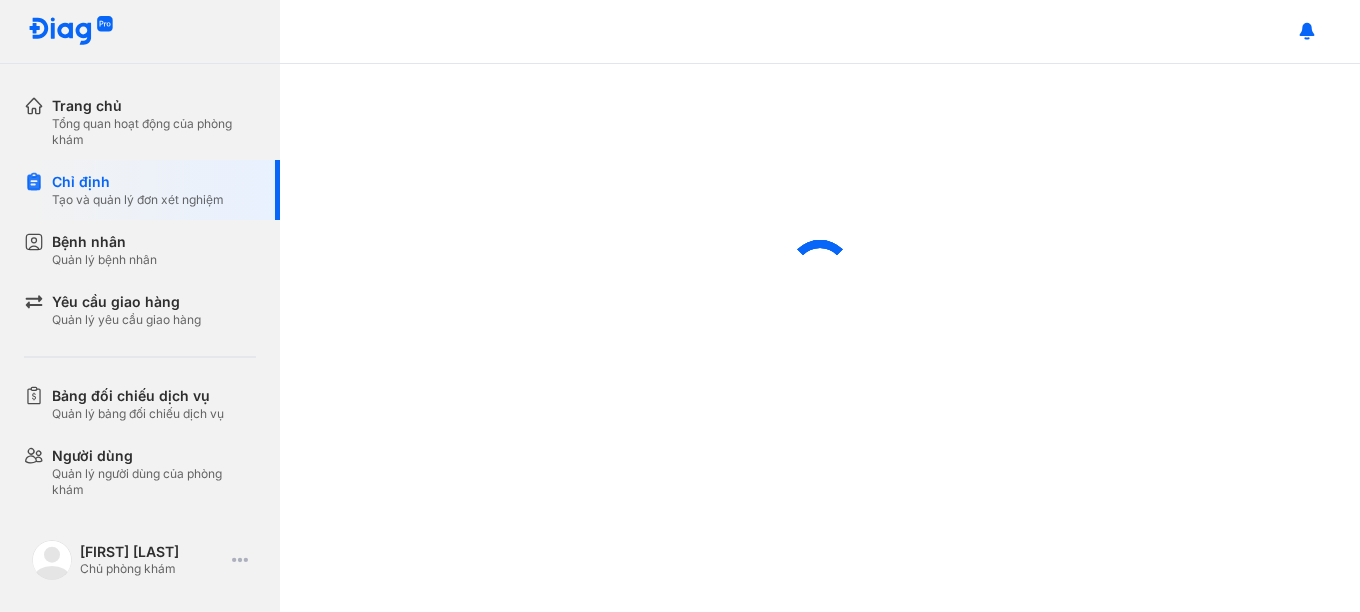 scroll, scrollTop: 0, scrollLeft: 0, axis: both 